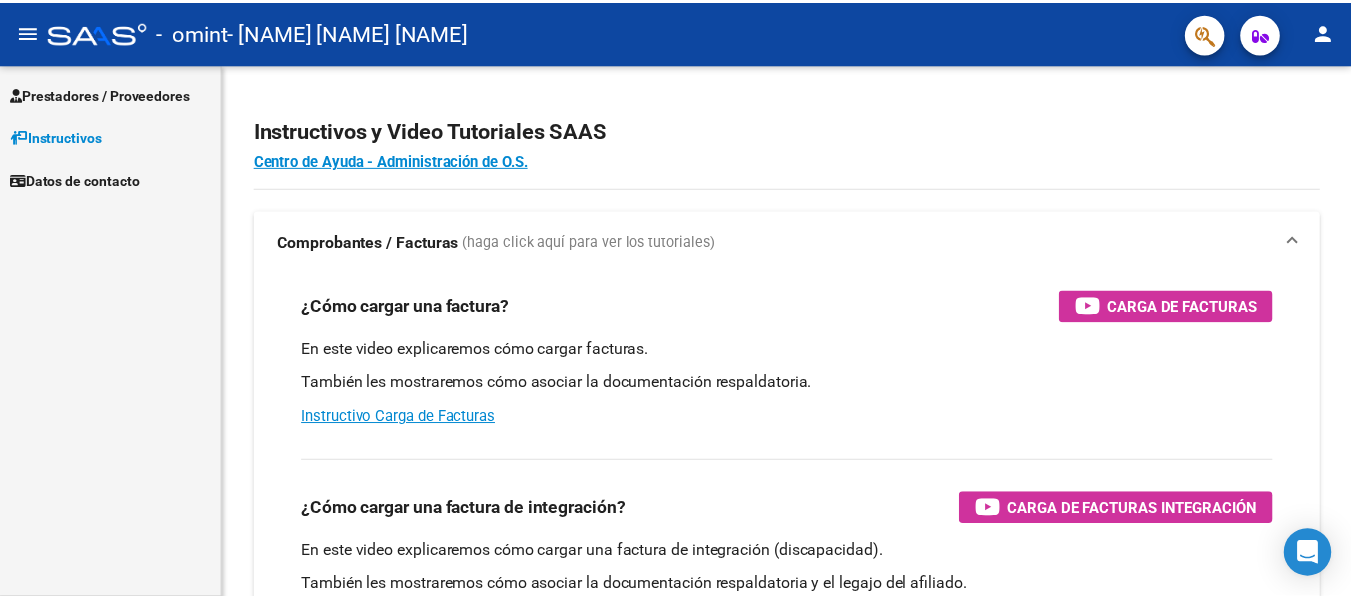 scroll, scrollTop: 0, scrollLeft: 0, axis: both 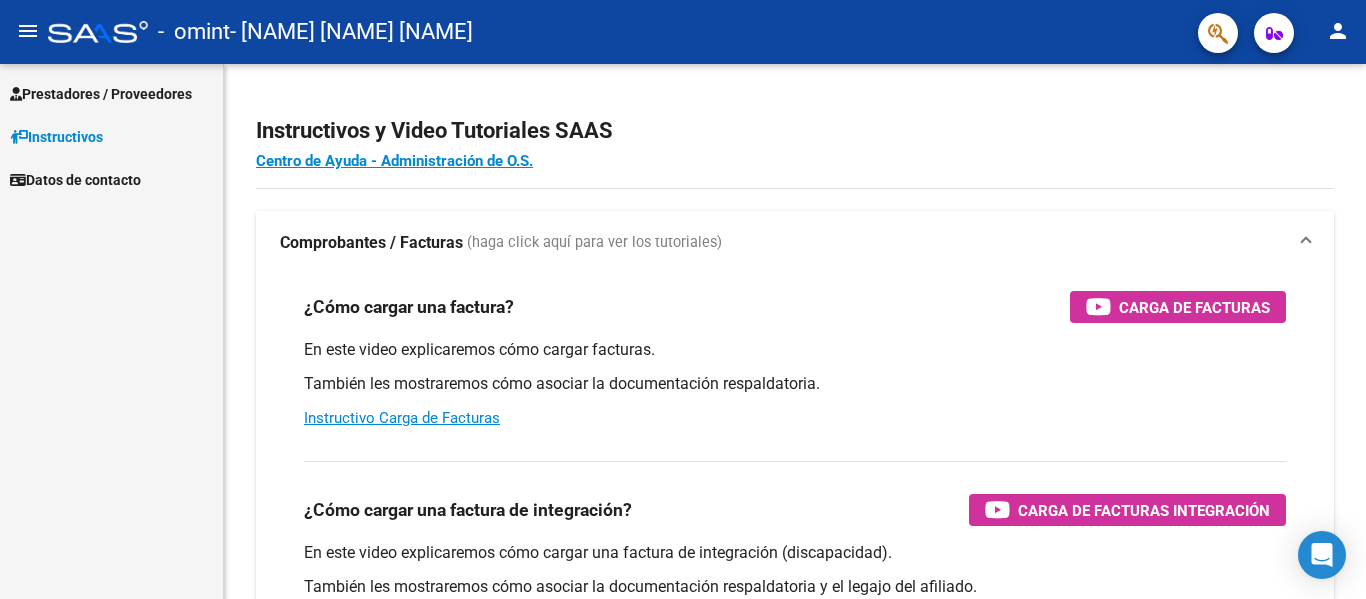 click on "menu -   omint   - [NAME] [NAME] [NAME] person" 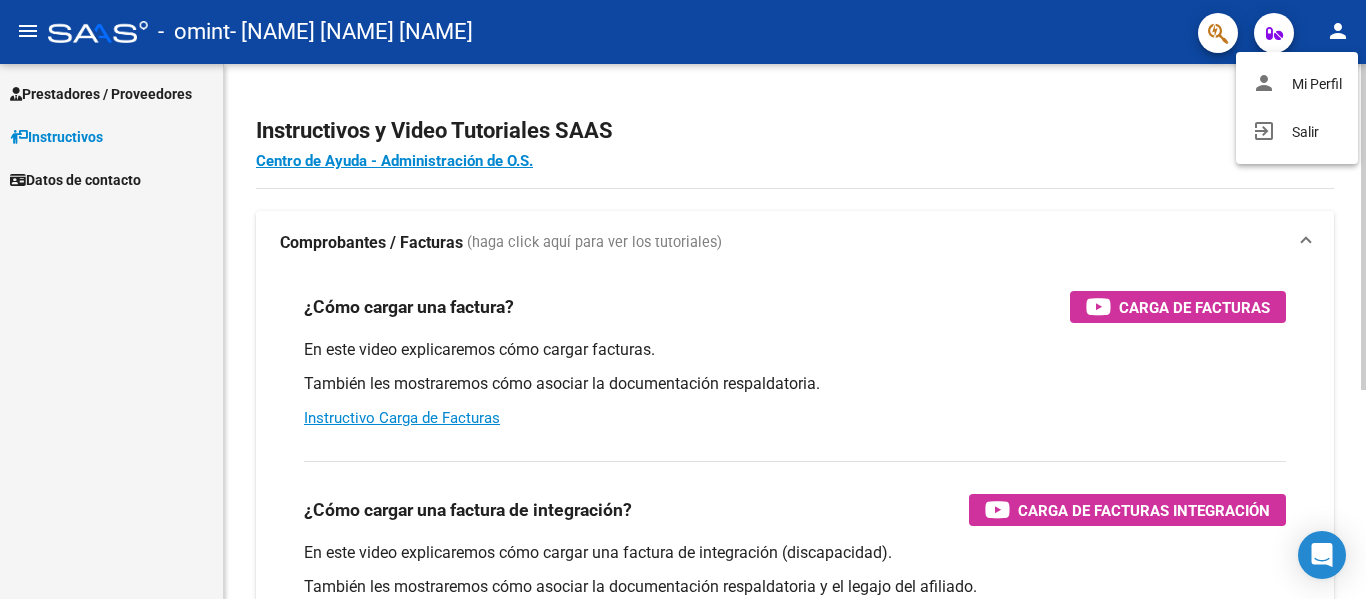 click on "exit_to_app  Salir" at bounding box center (1297, 132) 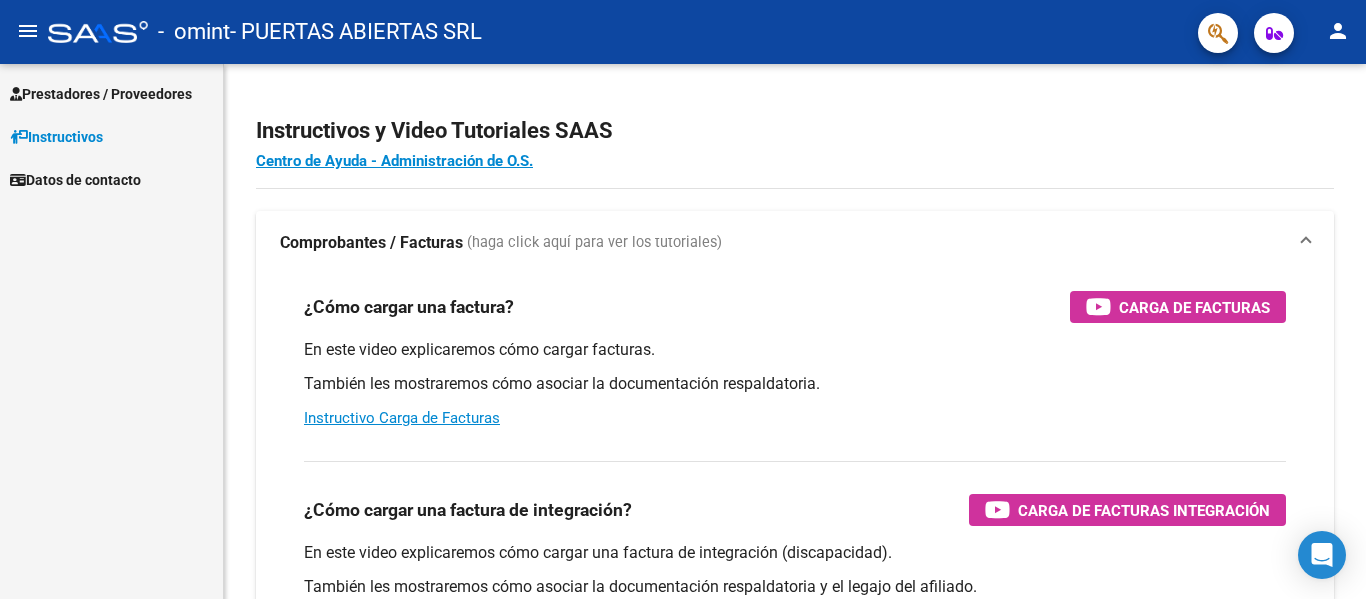 scroll, scrollTop: 0, scrollLeft: 0, axis: both 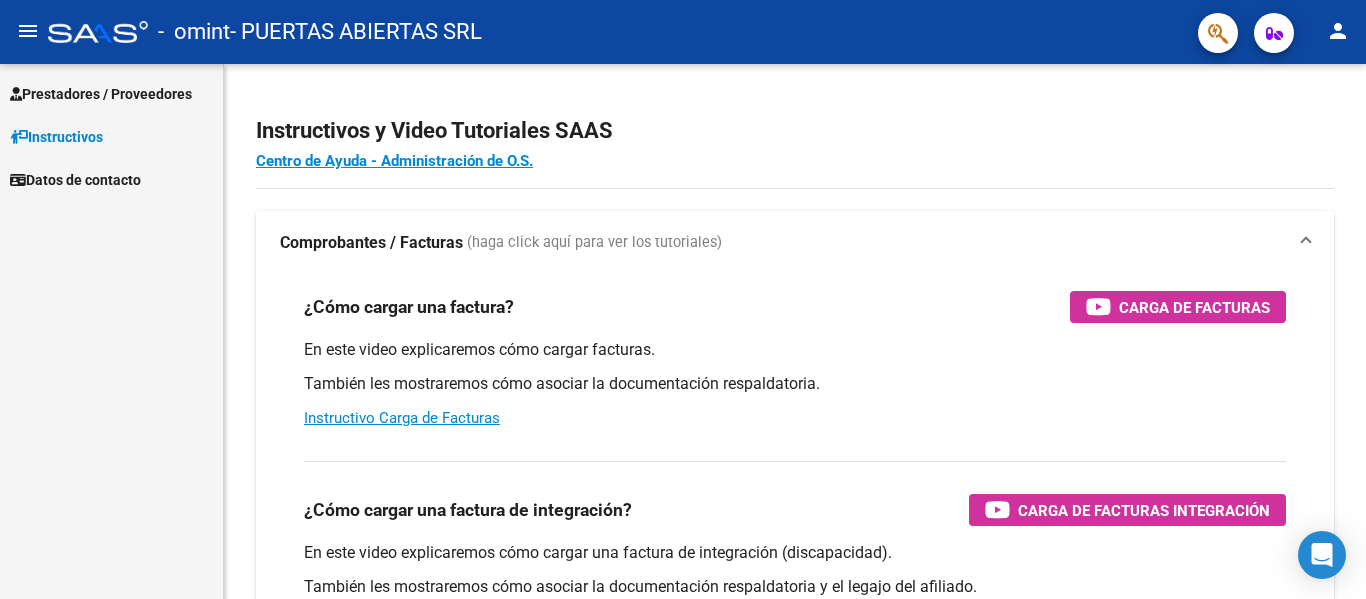 click on "Prestadores / Proveedores" at bounding box center (111, 93) 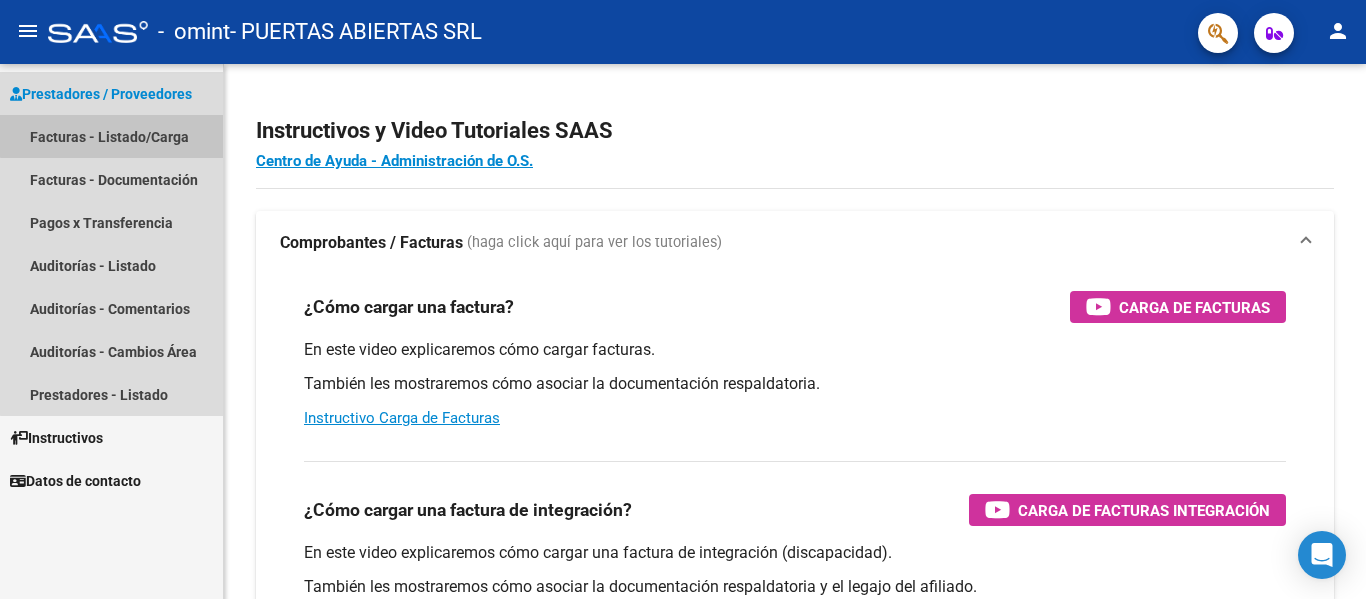 click on "Facturas - Listado/Carga" at bounding box center (111, 136) 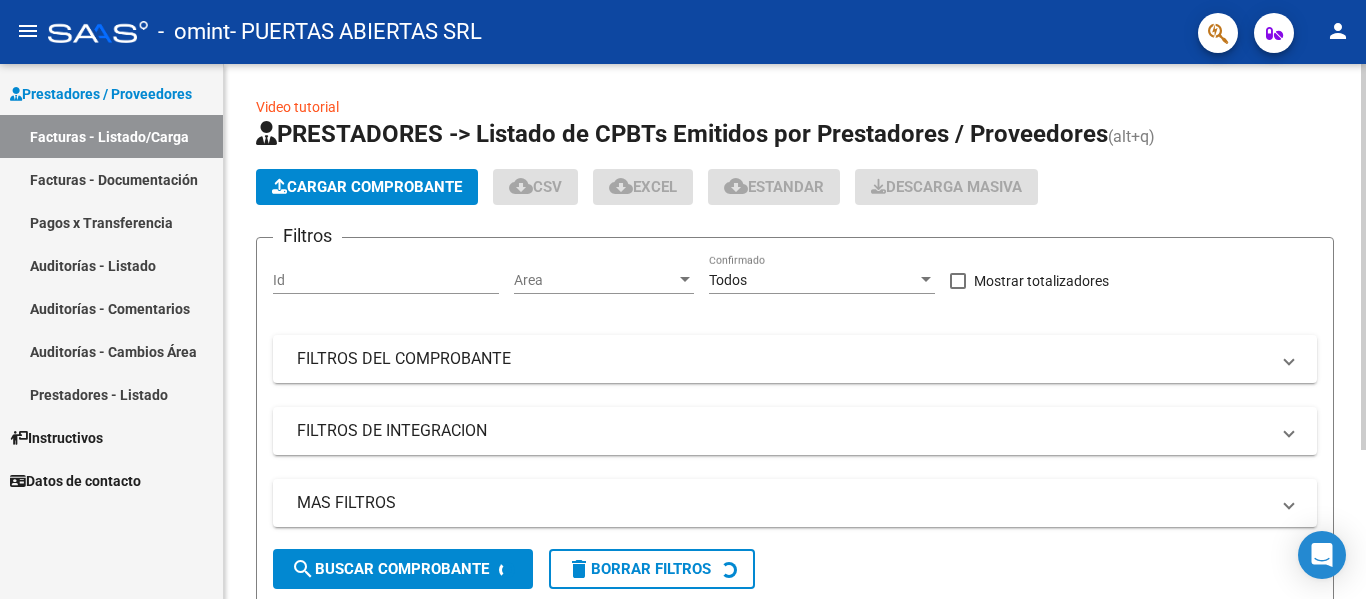 click on "Cargar Comprobante" 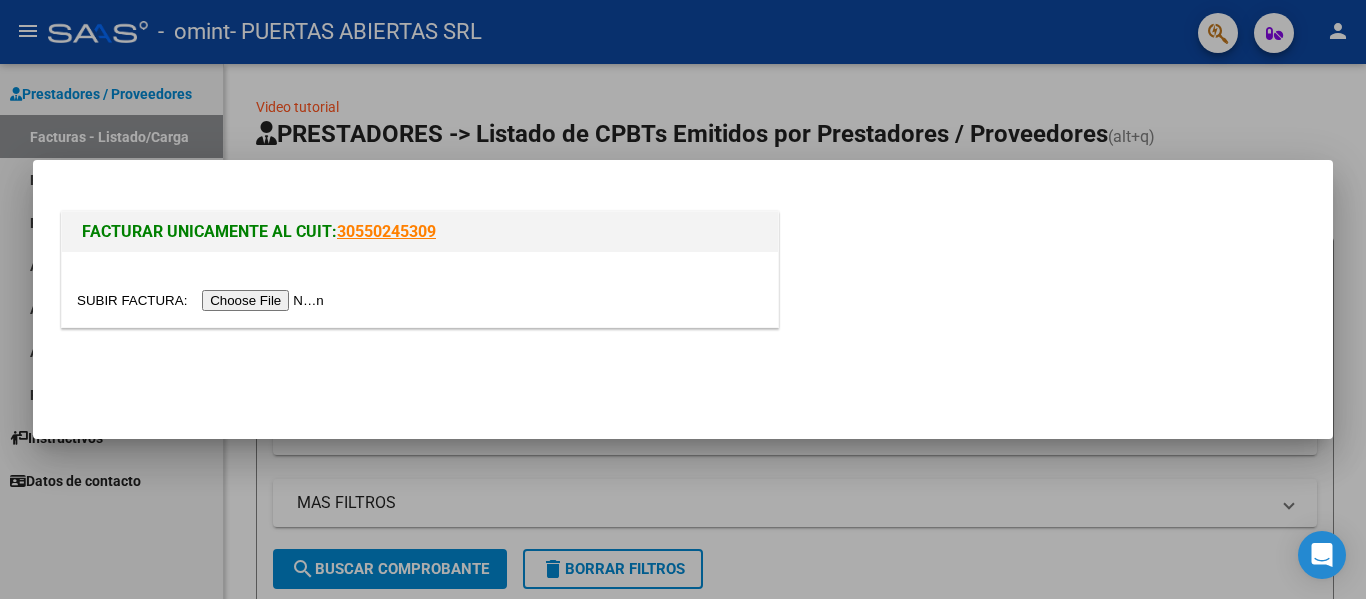 click at bounding box center [203, 300] 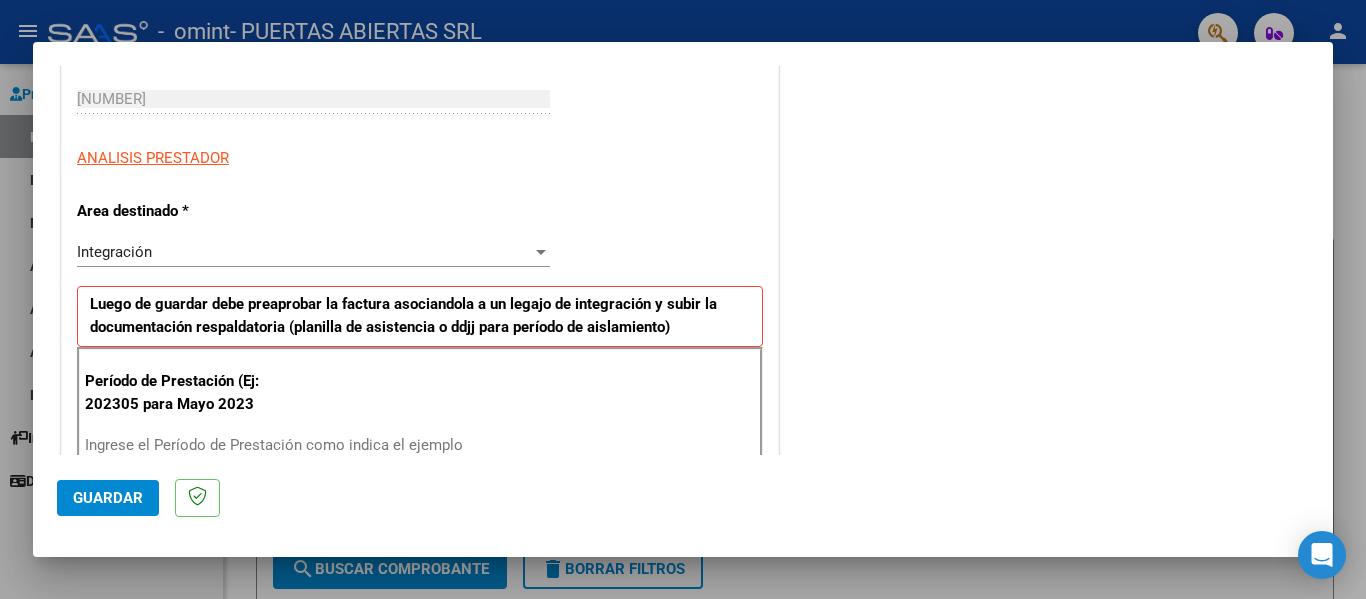 scroll, scrollTop: 400, scrollLeft: 0, axis: vertical 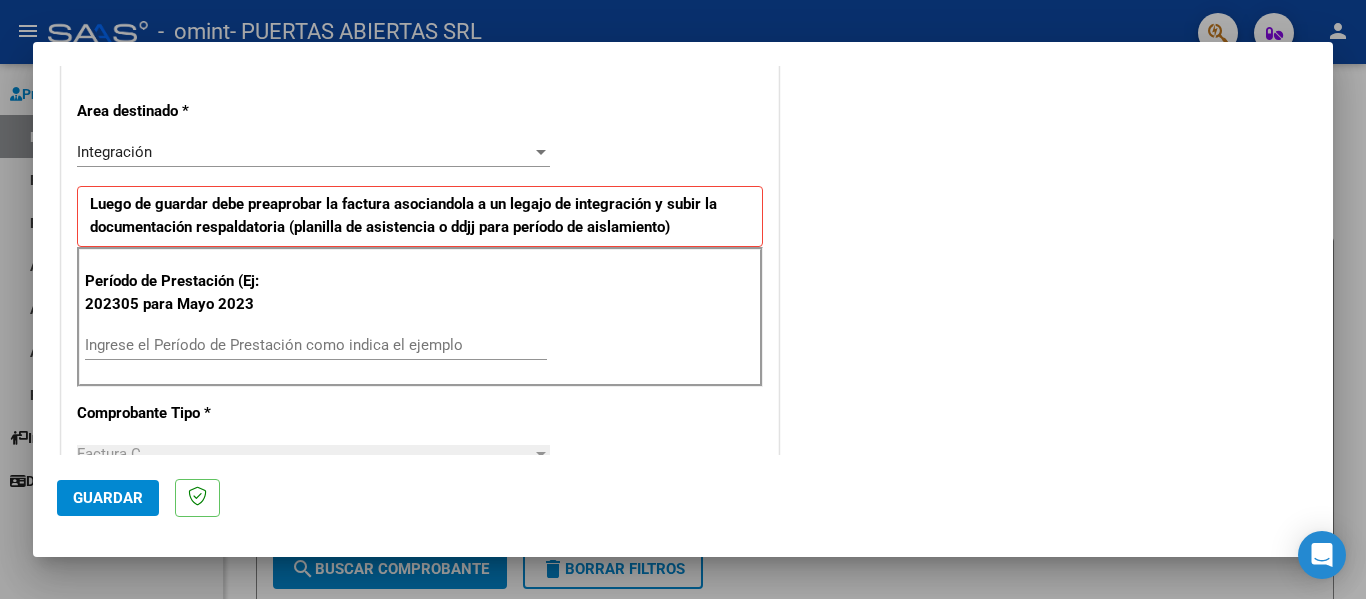 click on "Ingrese el Período de Prestación como indica el ejemplo" at bounding box center (316, 345) 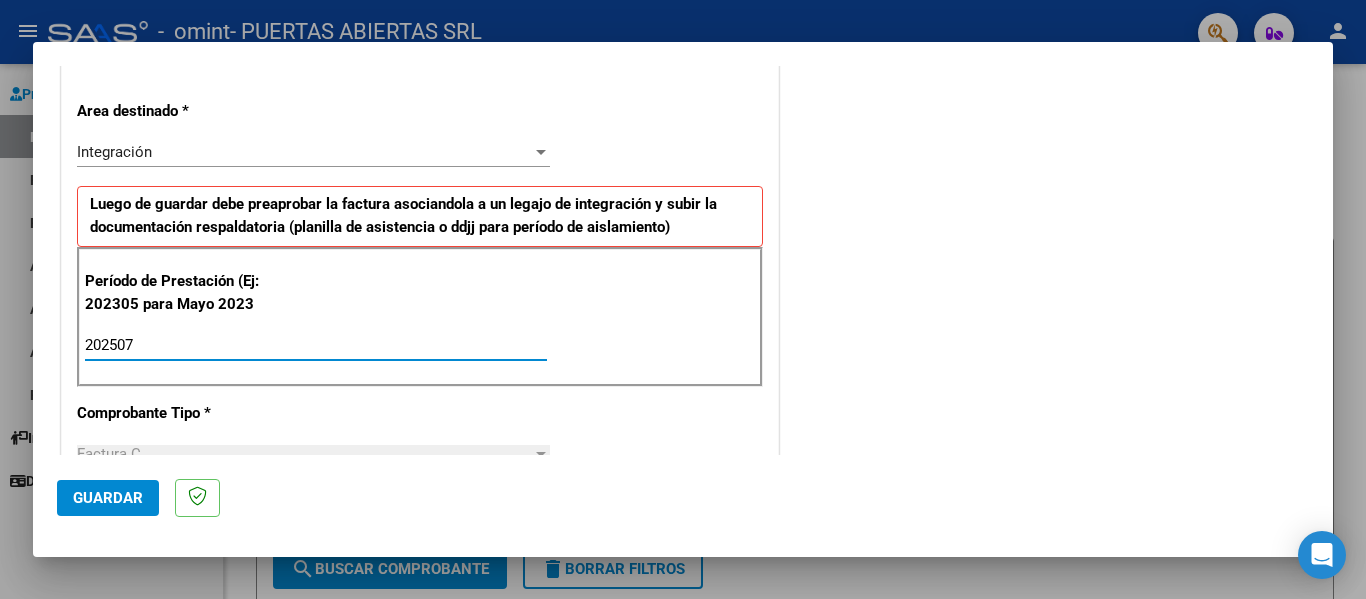 type on "202507" 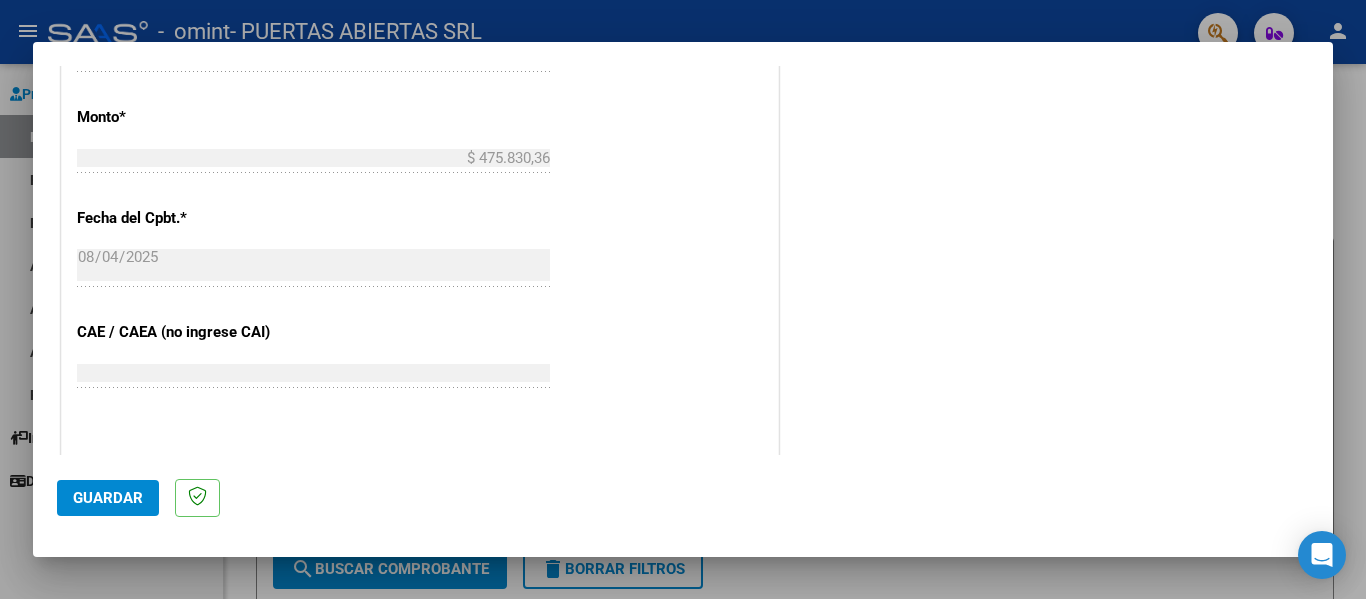 scroll, scrollTop: 1100, scrollLeft: 0, axis: vertical 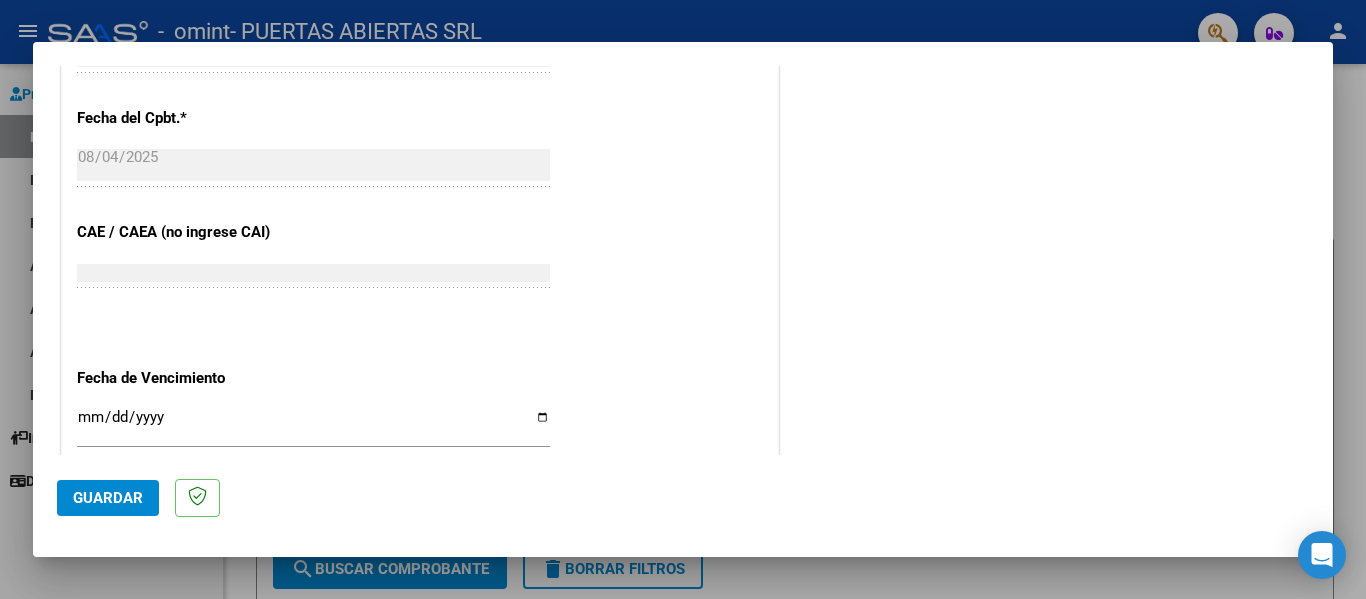 click on "Guardar" 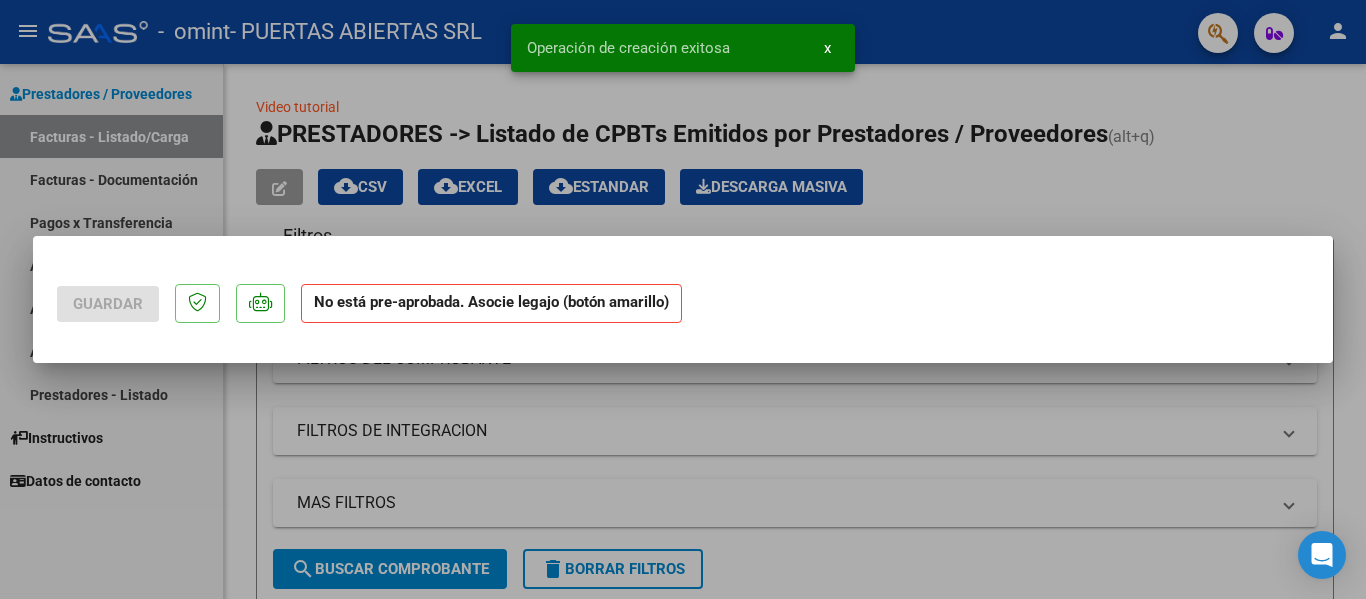 scroll, scrollTop: 0, scrollLeft: 0, axis: both 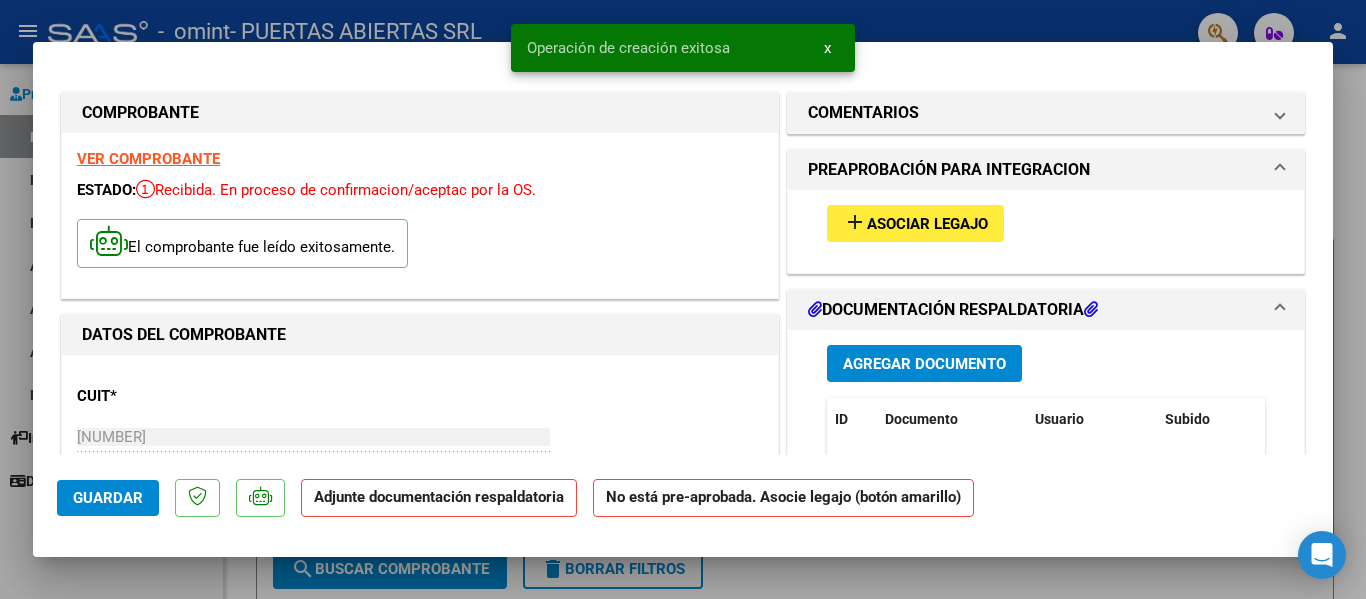 click on "Asociar Legajo" at bounding box center (927, 224) 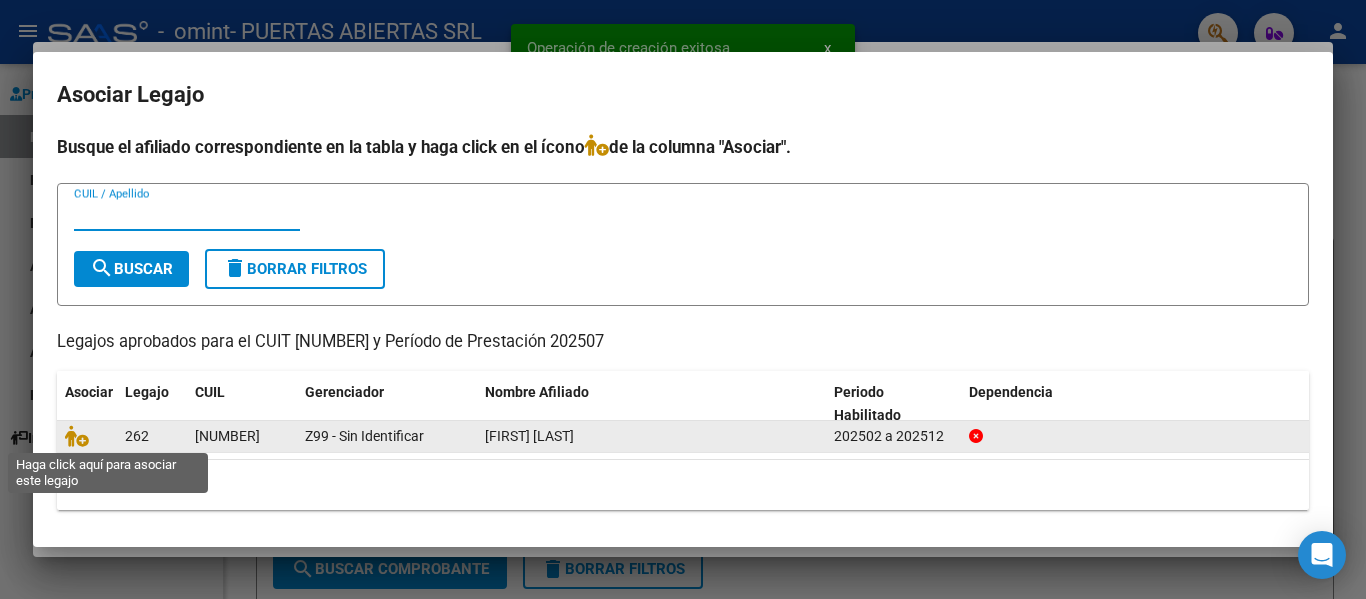 click 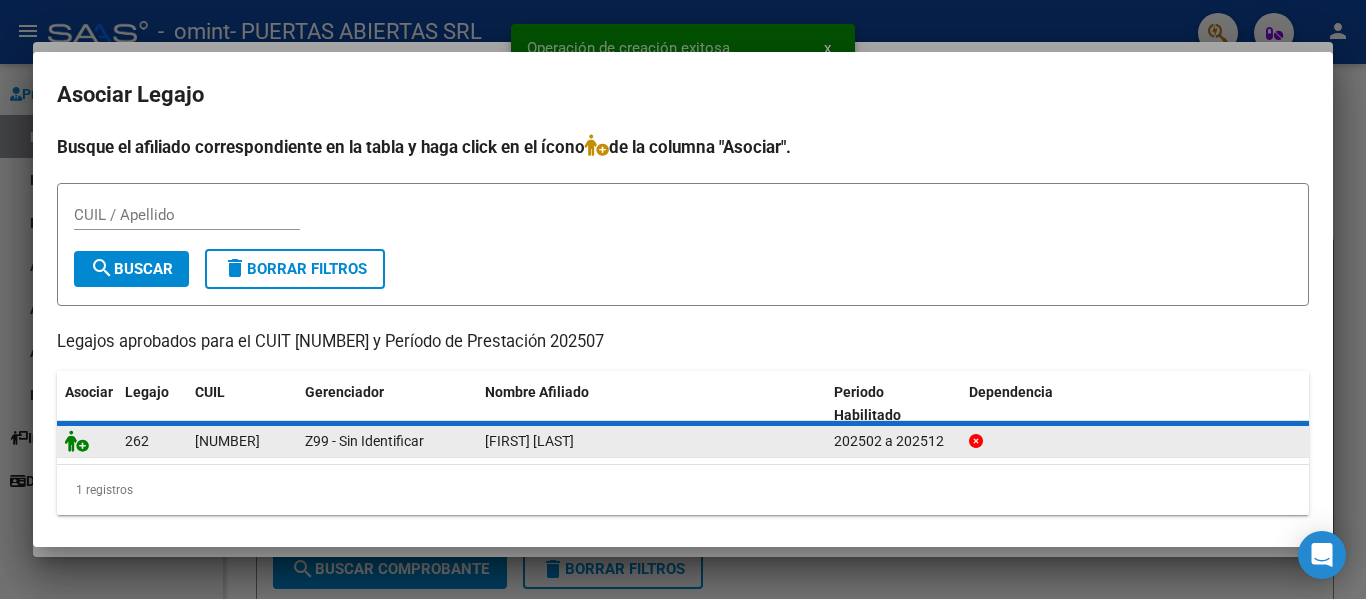 click 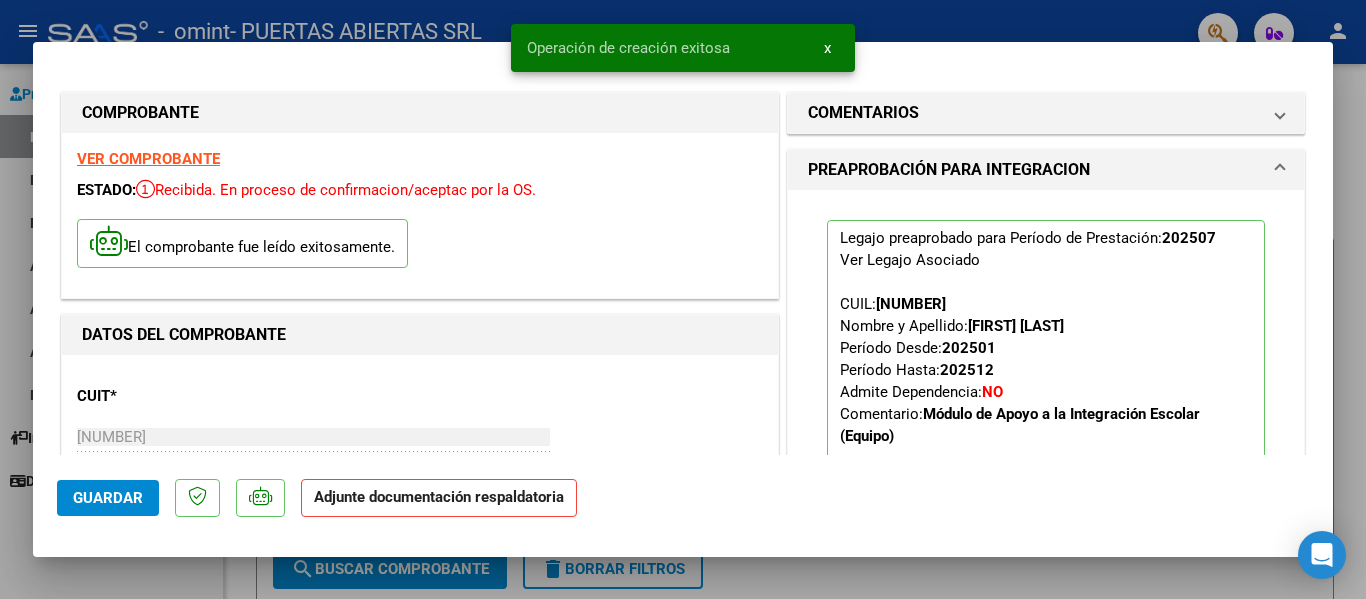 scroll, scrollTop: 500, scrollLeft: 0, axis: vertical 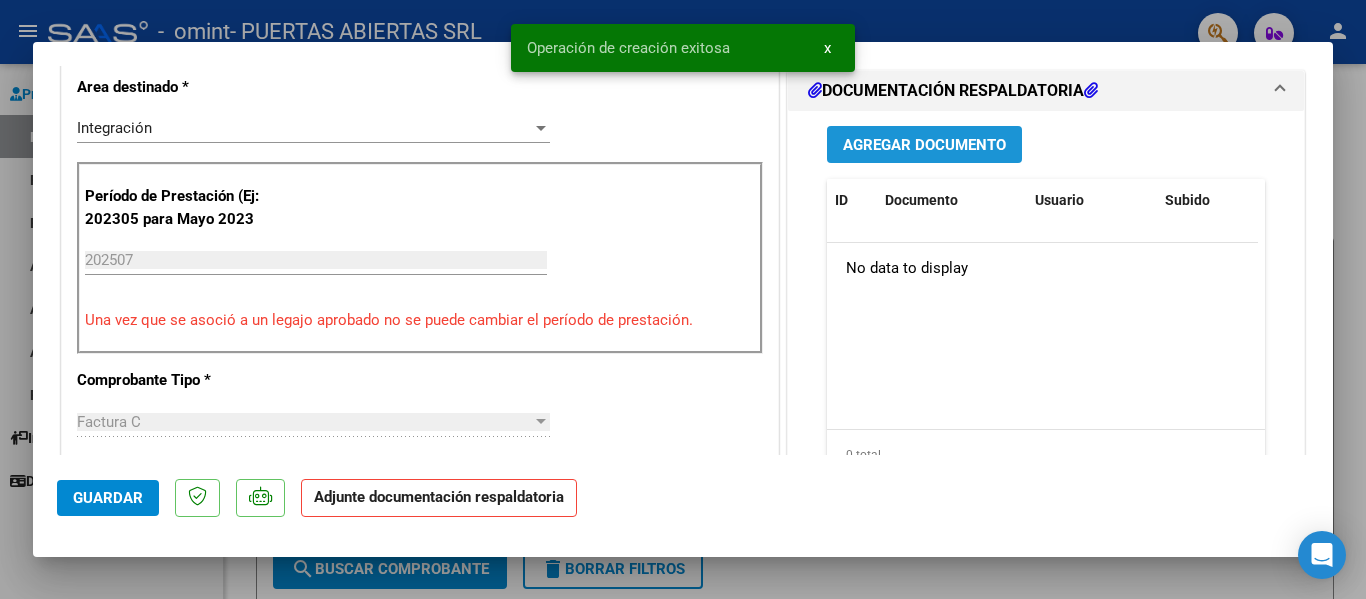 click on "Agregar Documento" at bounding box center [924, 144] 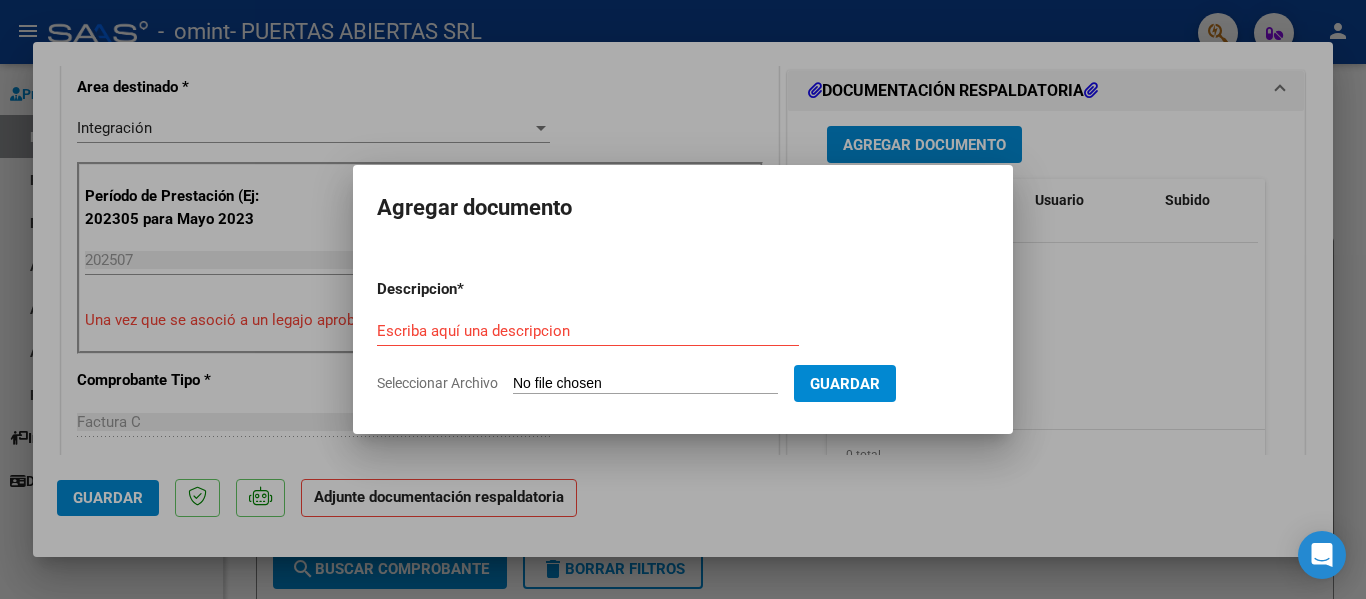 click on "Seleccionar Archivo" at bounding box center [645, 384] 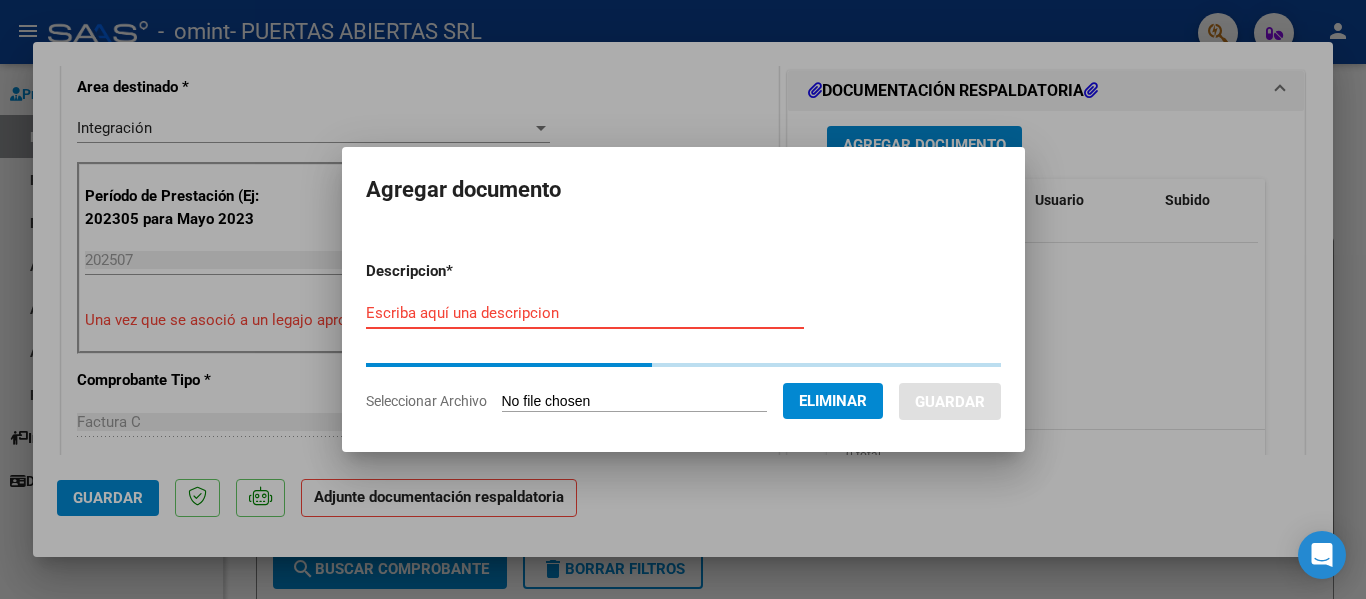 click on "Escriba aquí una descripcion" at bounding box center [585, 313] 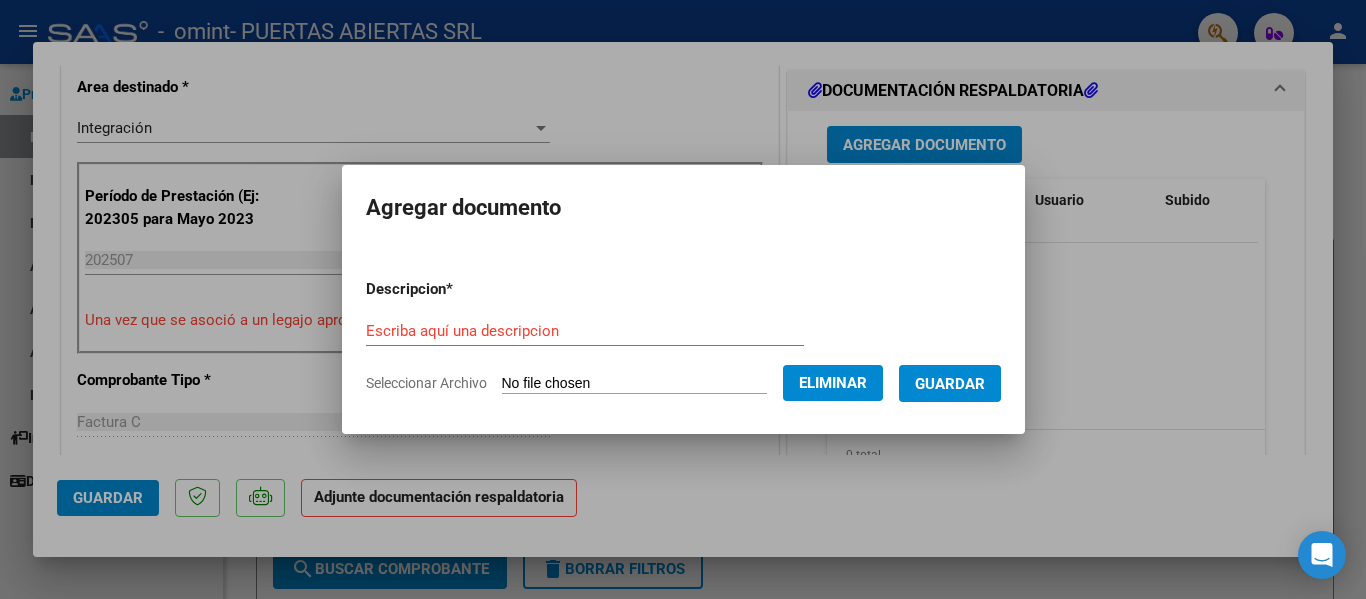 click on "Descripcion  *   Escriba aquí una descripcion  Seleccionar Archivo Eliminar Guardar" at bounding box center [683, 336] 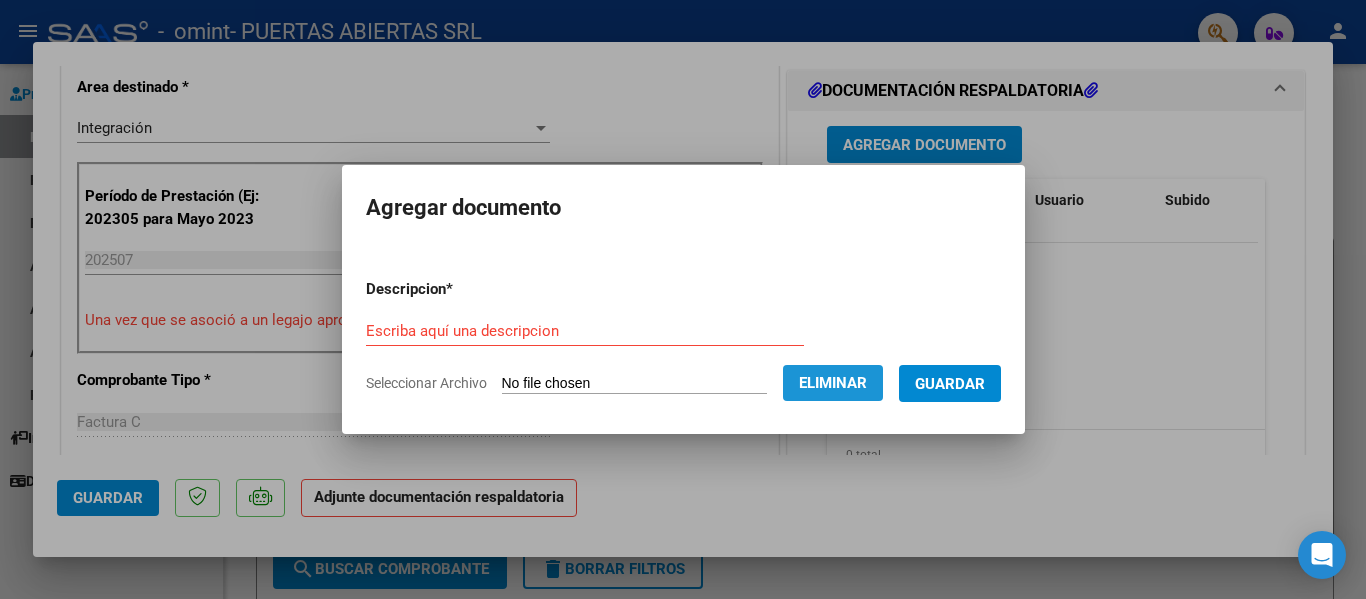 click on "Eliminar" 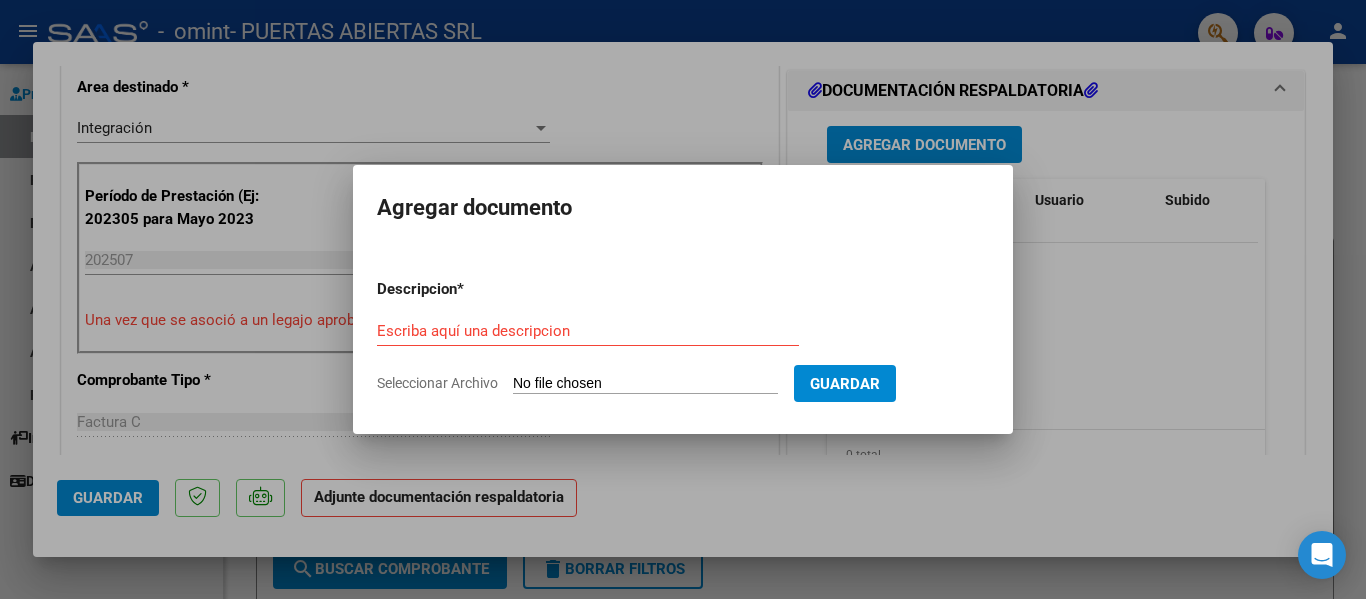 click on "Seleccionar Archivo" at bounding box center [645, 384] 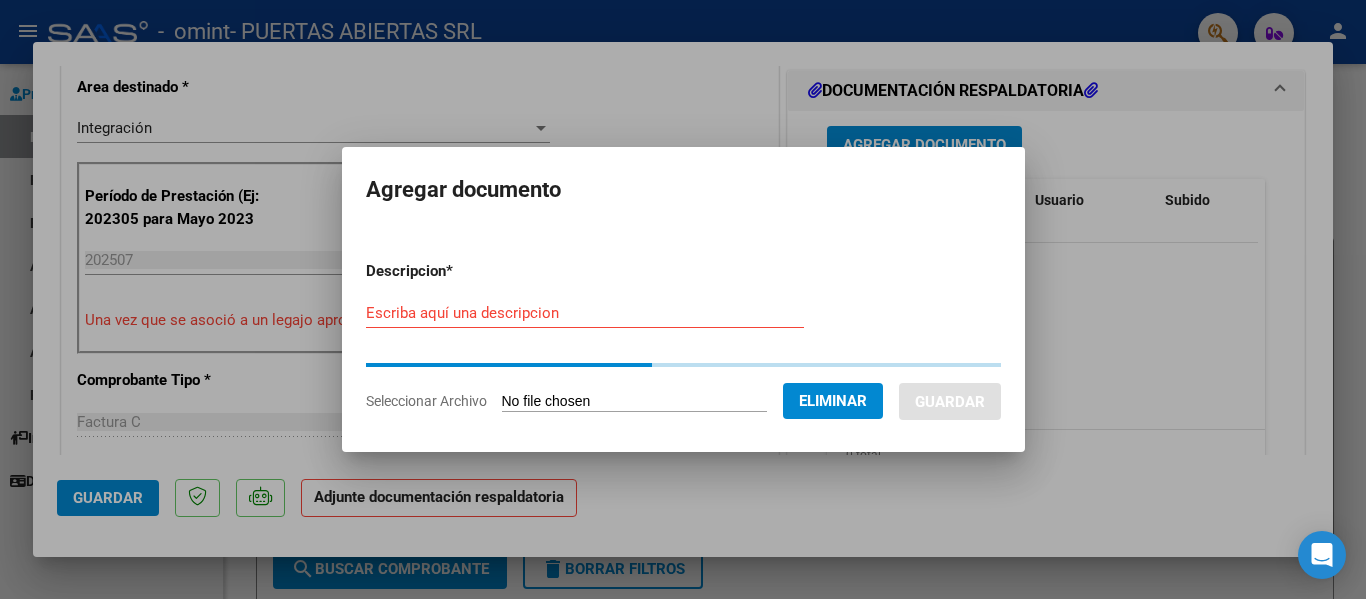 click on "Escriba aquí una descripcion" at bounding box center (585, 313) 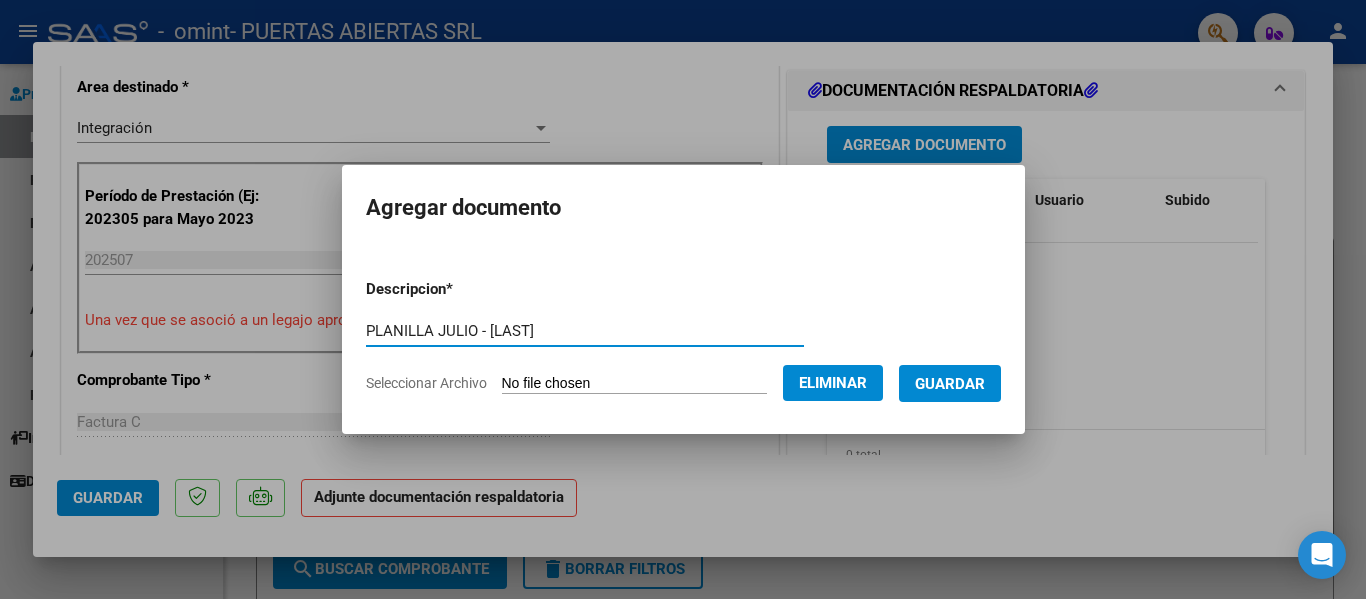 type on "PLANILLA JULIO - [LAST]" 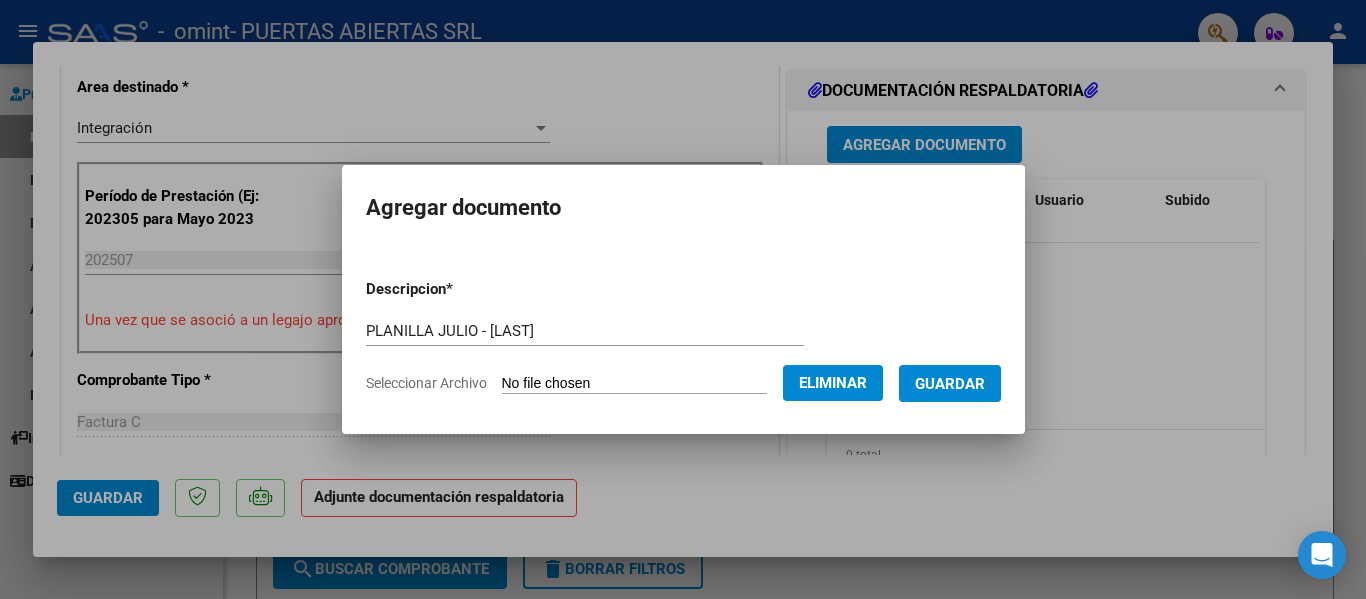 click on "Descripcion * PLANILLA JULIO - [LAST] Escriba aquí una descripcion Seleccionar Archivo Eliminar Guardar" at bounding box center [683, 336] 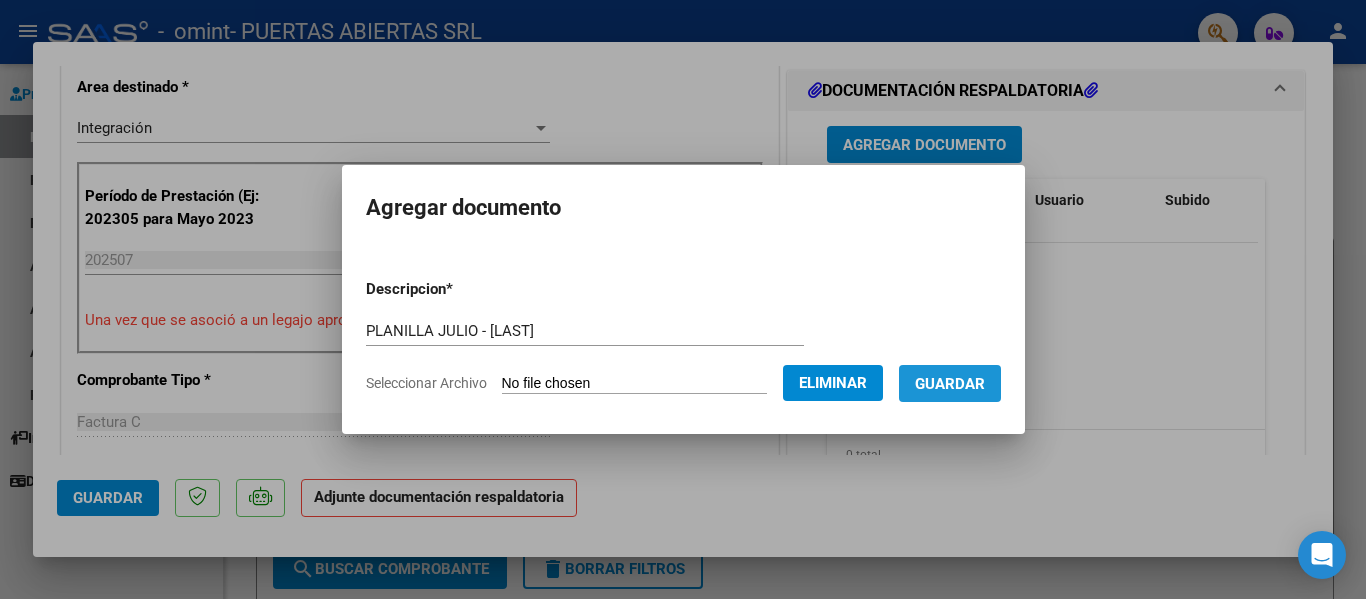 click on "Guardar" at bounding box center [950, 384] 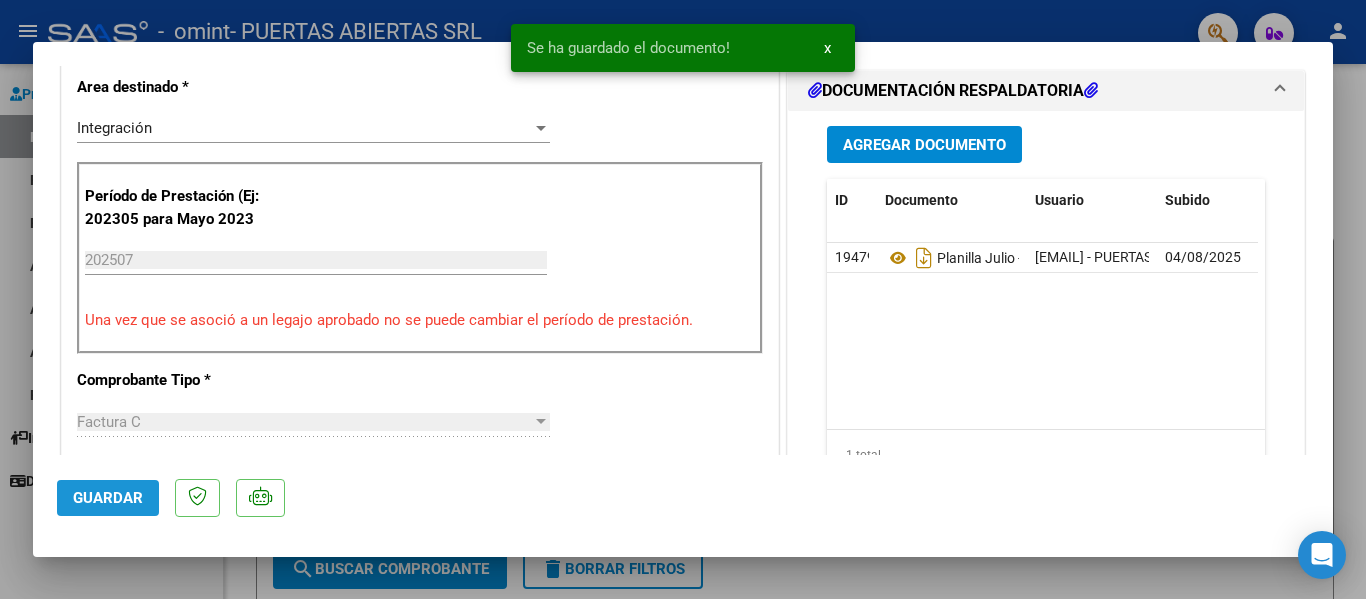 click on "Guardar" 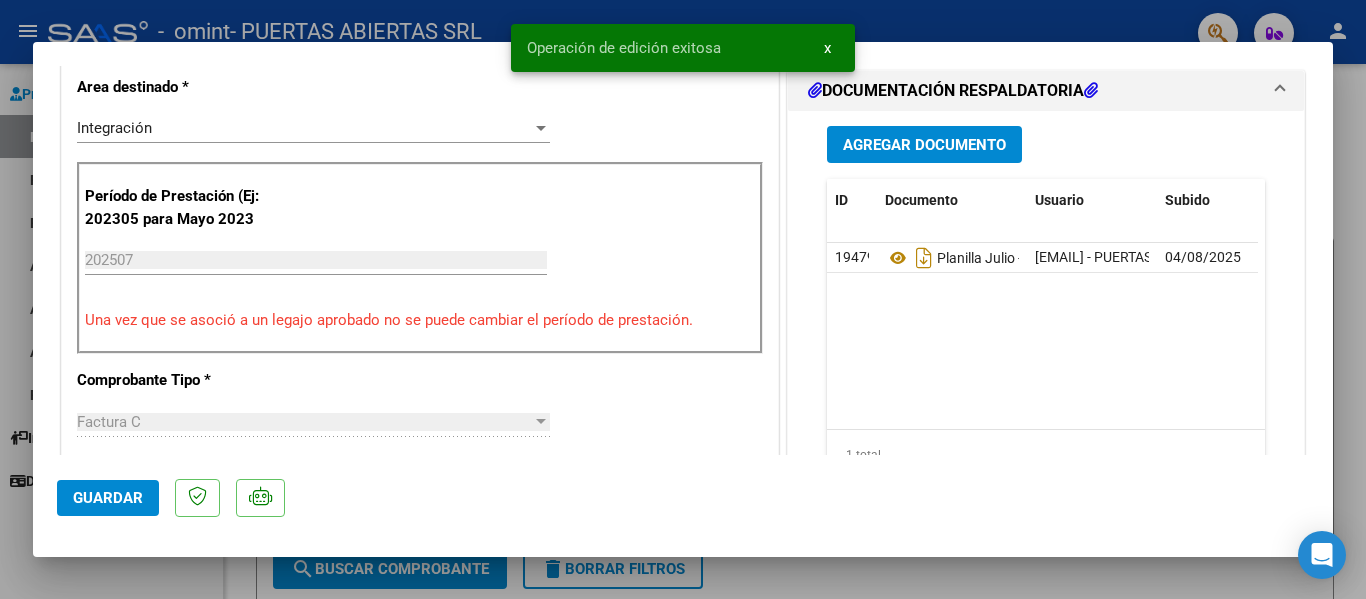 click at bounding box center [683, 299] 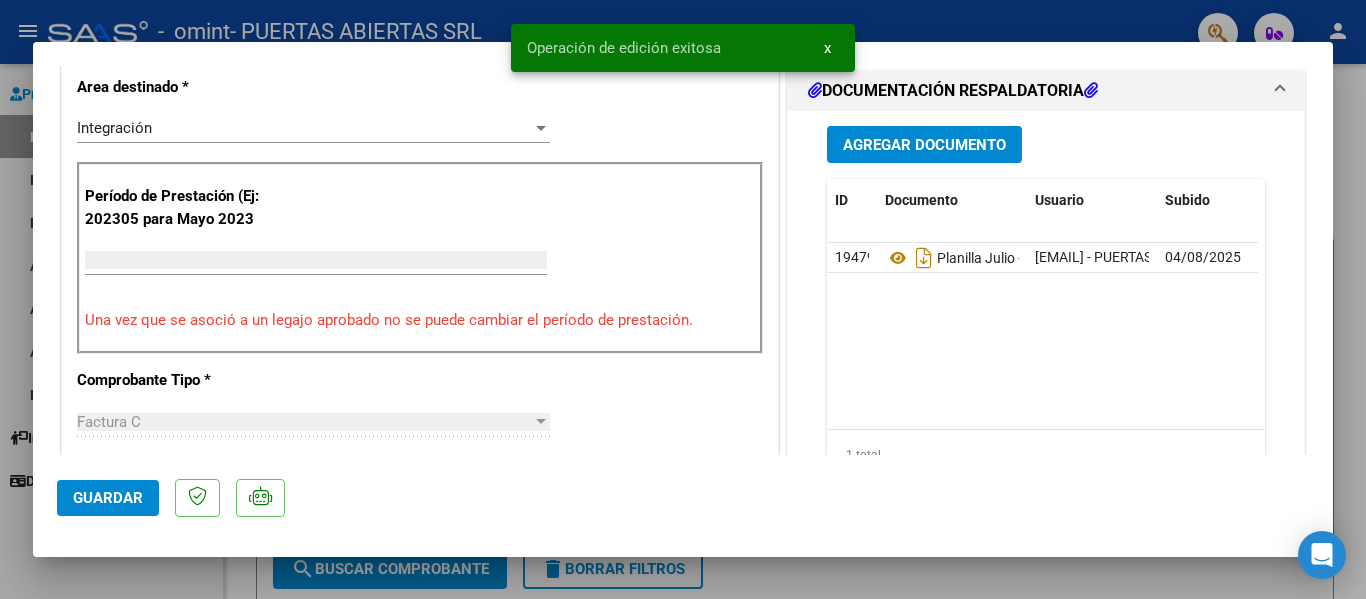 scroll, scrollTop: 0, scrollLeft: 0, axis: both 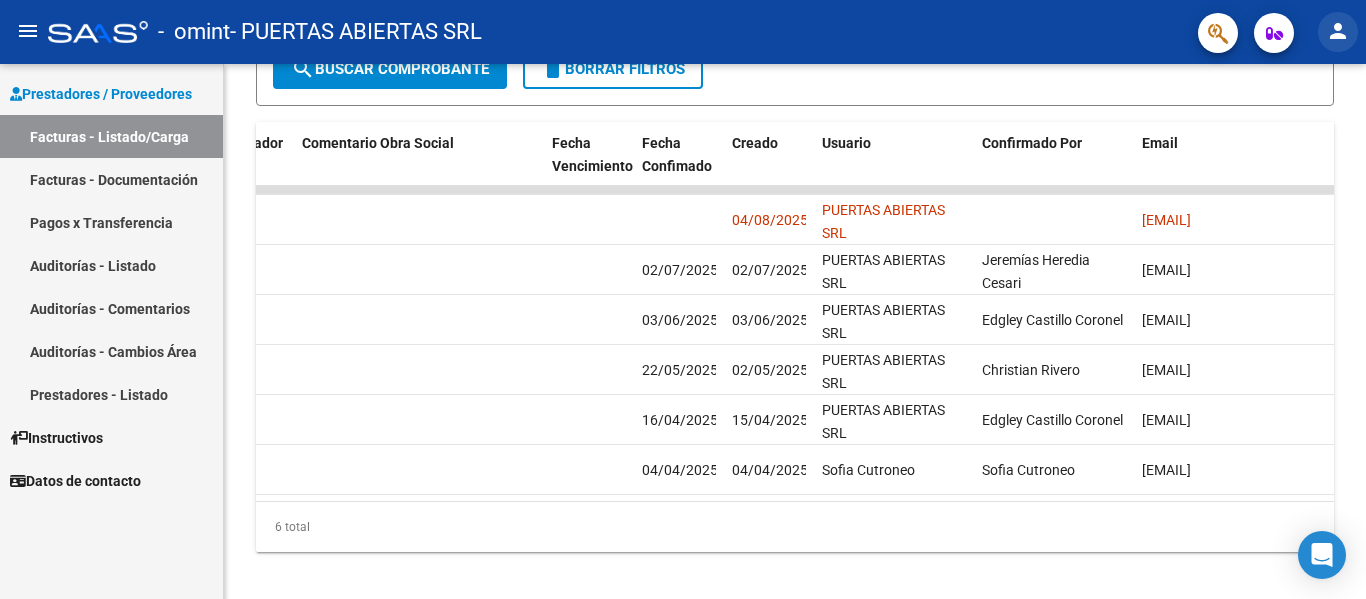 drag, startPoint x: 1335, startPoint y: 23, endPoint x: 1323, endPoint y: 39, distance: 20 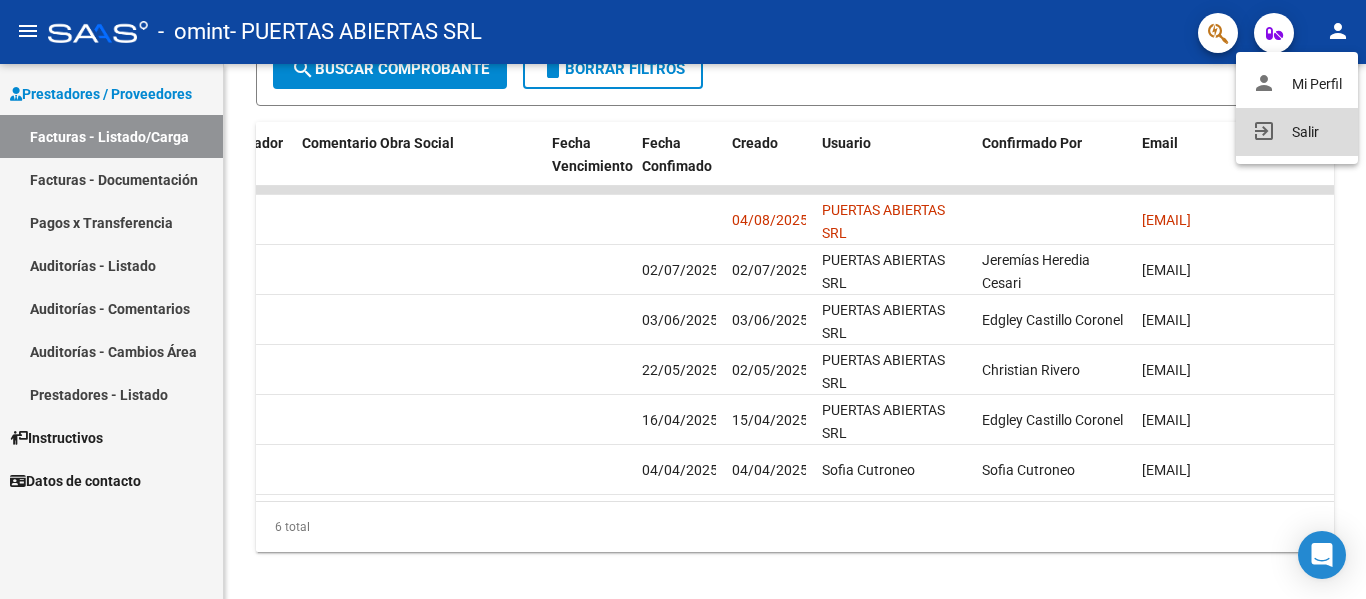 click on "exit_to_app" at bounding box center (1264, 131) 